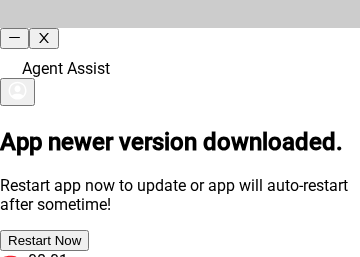scroll, scrollTop: 0, scrollLeft: 0, axis: both 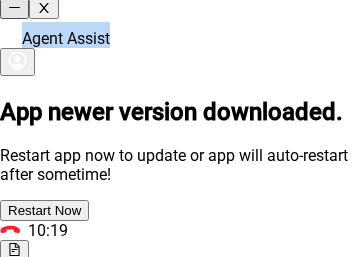 drag, startPoint x: 213, startPoint y: 21, endPoint x: -214, endPoint y: -106, distance: 445.48624 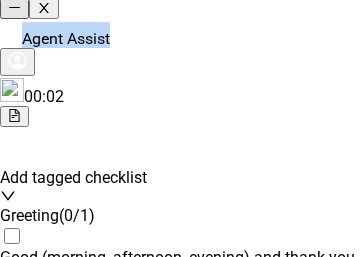 scroll, scrollTop: 0, scrollLeft: 0, axis: both 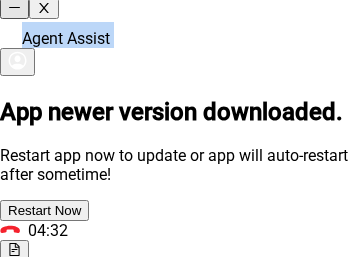 drag, startPoint x: 239, startPoint y: 10, endPoint x: 248, endPoint y: 19, distance: 12.727922 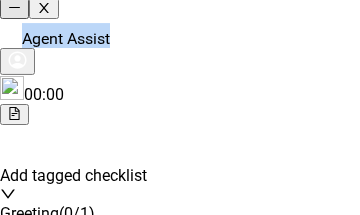 scroll, scrollTop: 0, scrollLeft: 0, axis: both 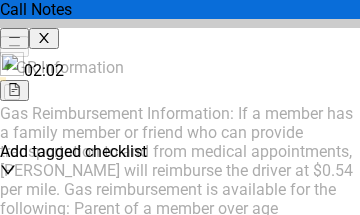 type 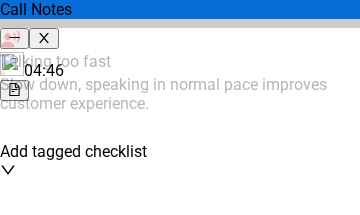 scroll, scrollTop: 0, scrollLeft: 0, axis: both 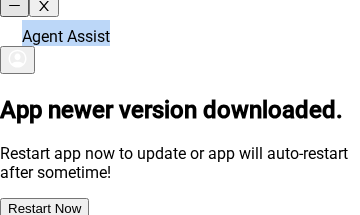 click on "Agent Assist" at bounding box center (180, 48) 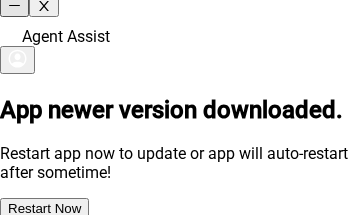 click on "Agent Assist" at bounding box center [180, 48] 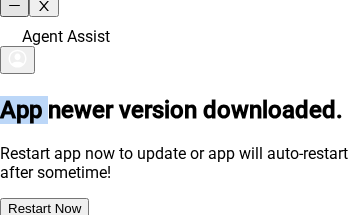 click on "Agent Assist" at bounding box center [180, 48] 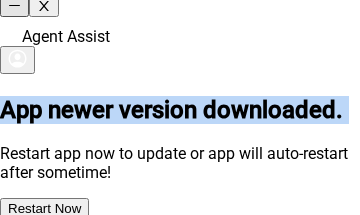 click on "Agent Assist" at bounding box center (180, 48) 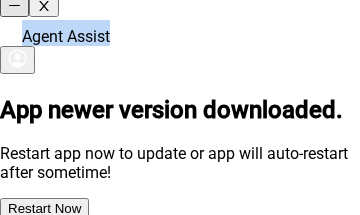 drag, startPoint x: 186, startPoint y: 22, endPoint x: 164, endPoint y: -59, distance: 83.9345 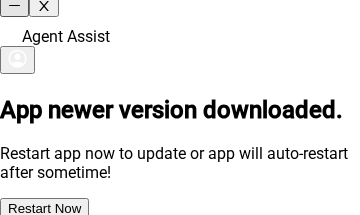 click at bounding box center [17, 62] 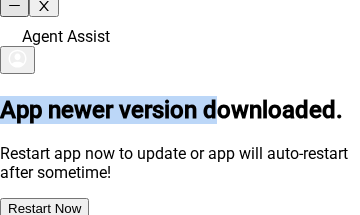 drag, startPoint x: 142, startPoint y: 21, endPoint x: 140, endPoint y: 72, distance: 51.0392 